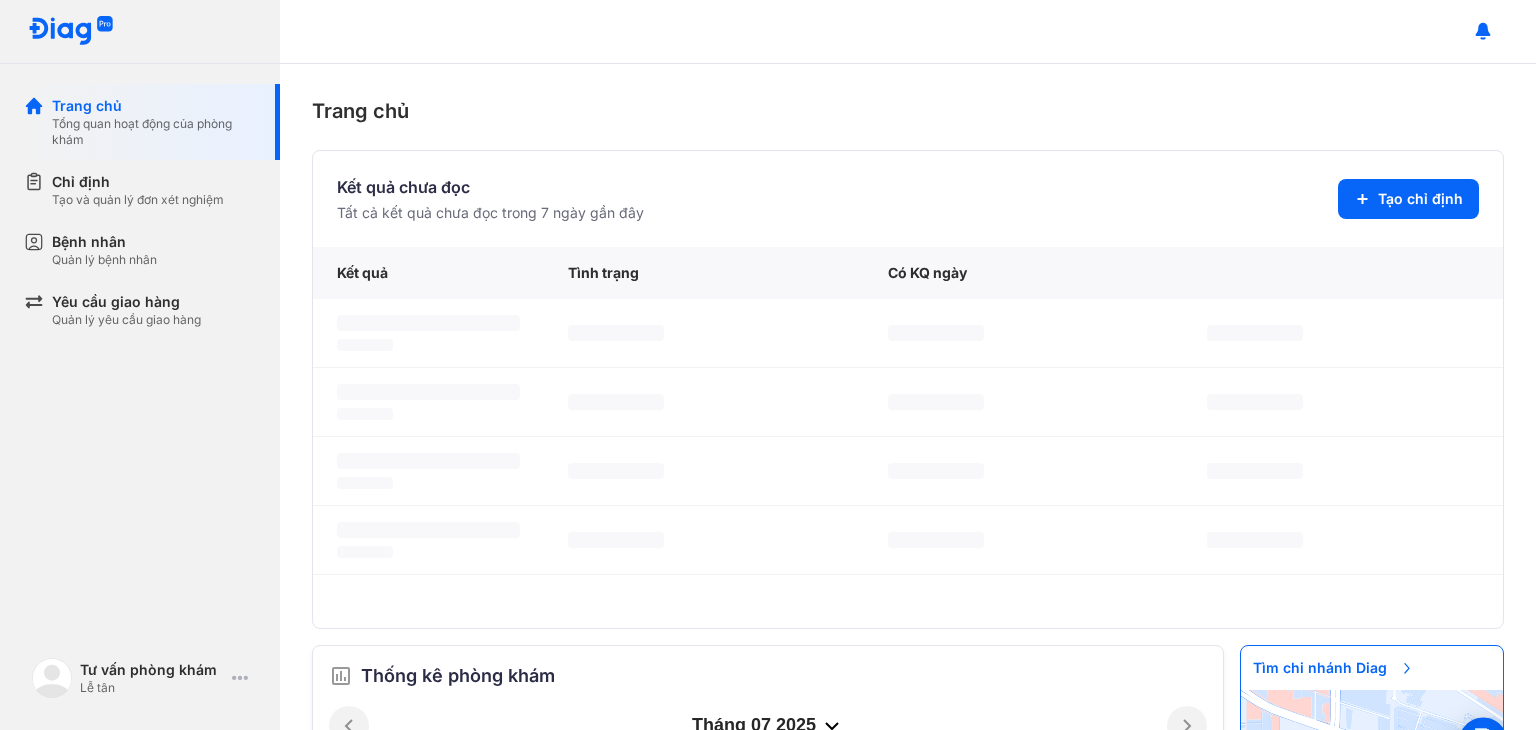 scroll, scrollTop: 0, scrollLeft: 0, axis: both 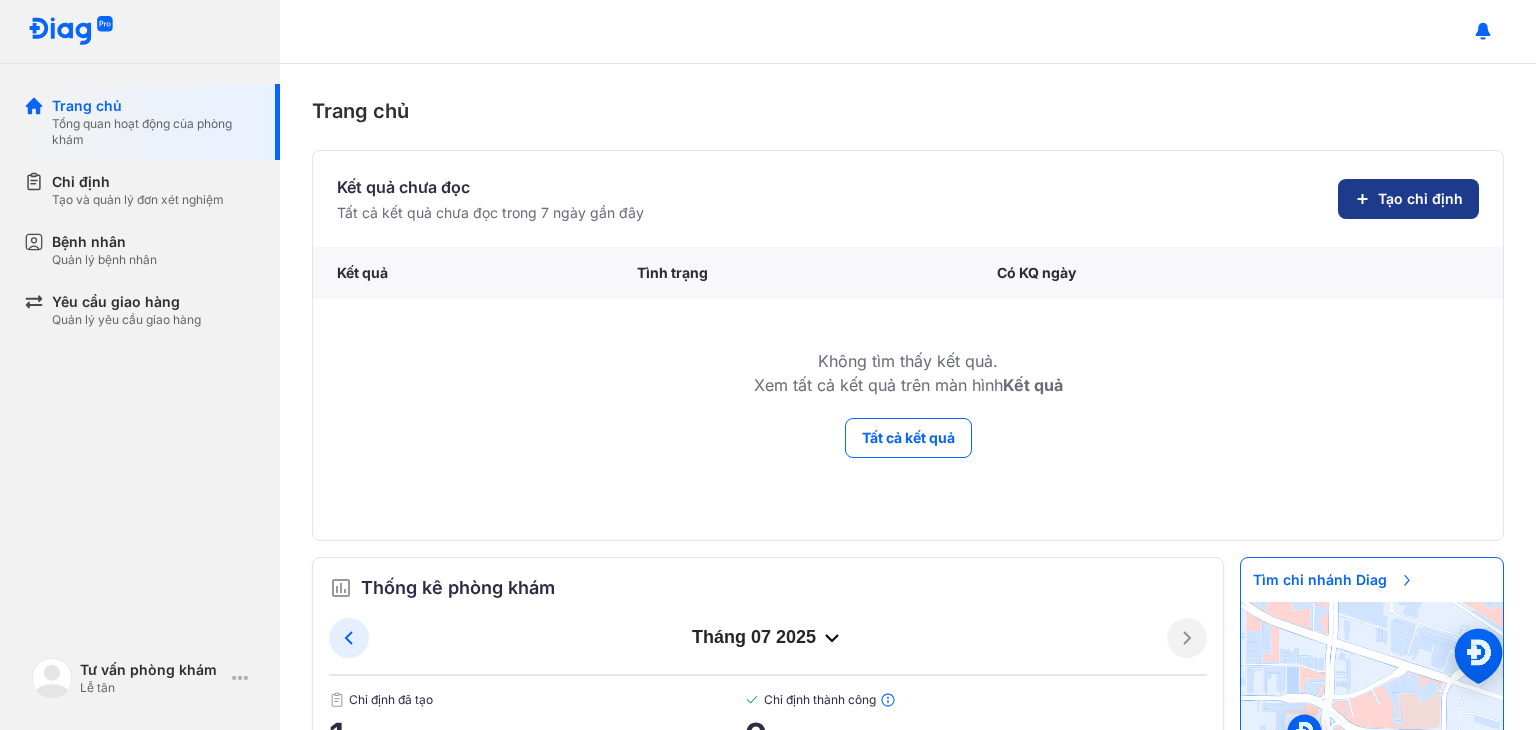 click on "Tạo chỉ định" at bounding box center (1408, 199) 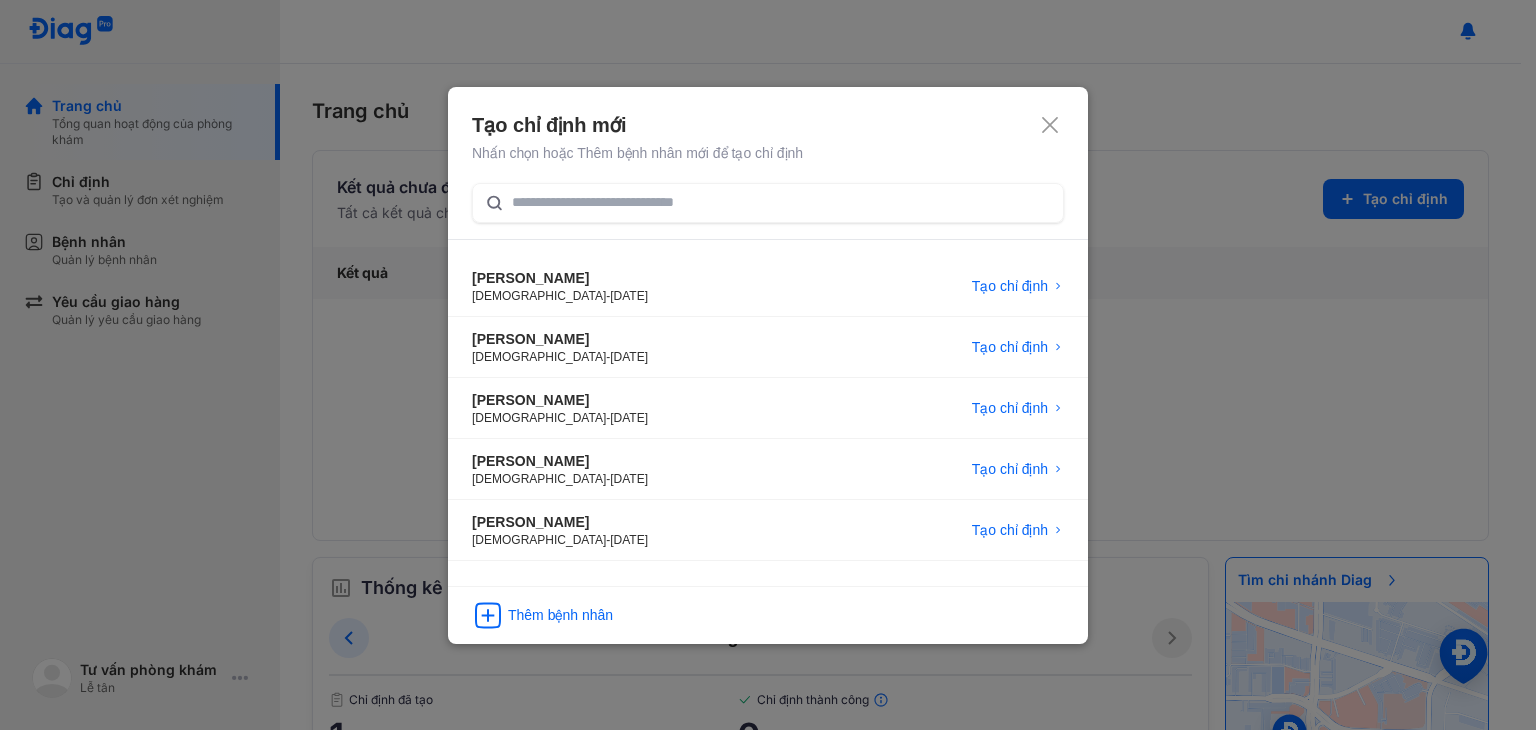 click 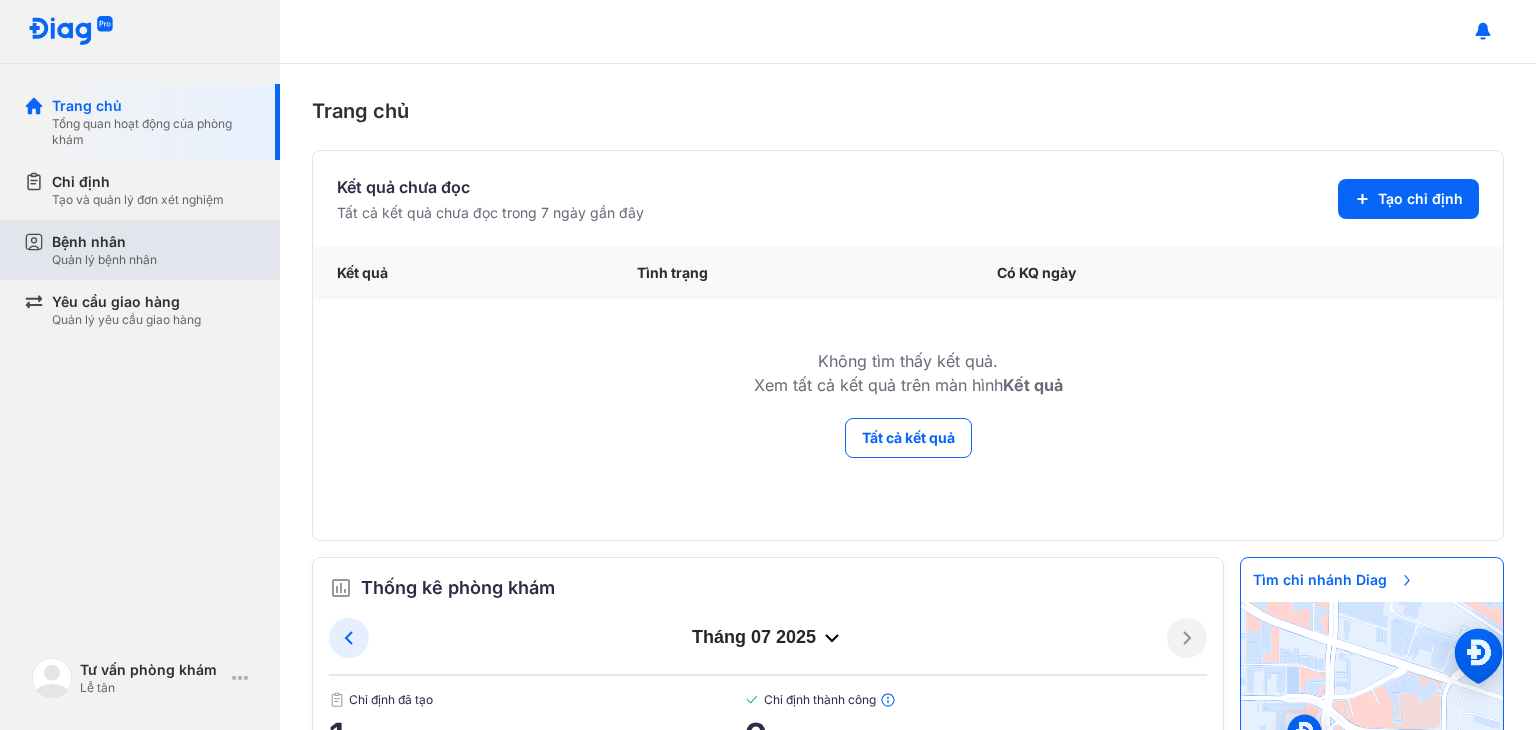 click on "Quản lý bệnh nhân" at bounding box center (104, 260) 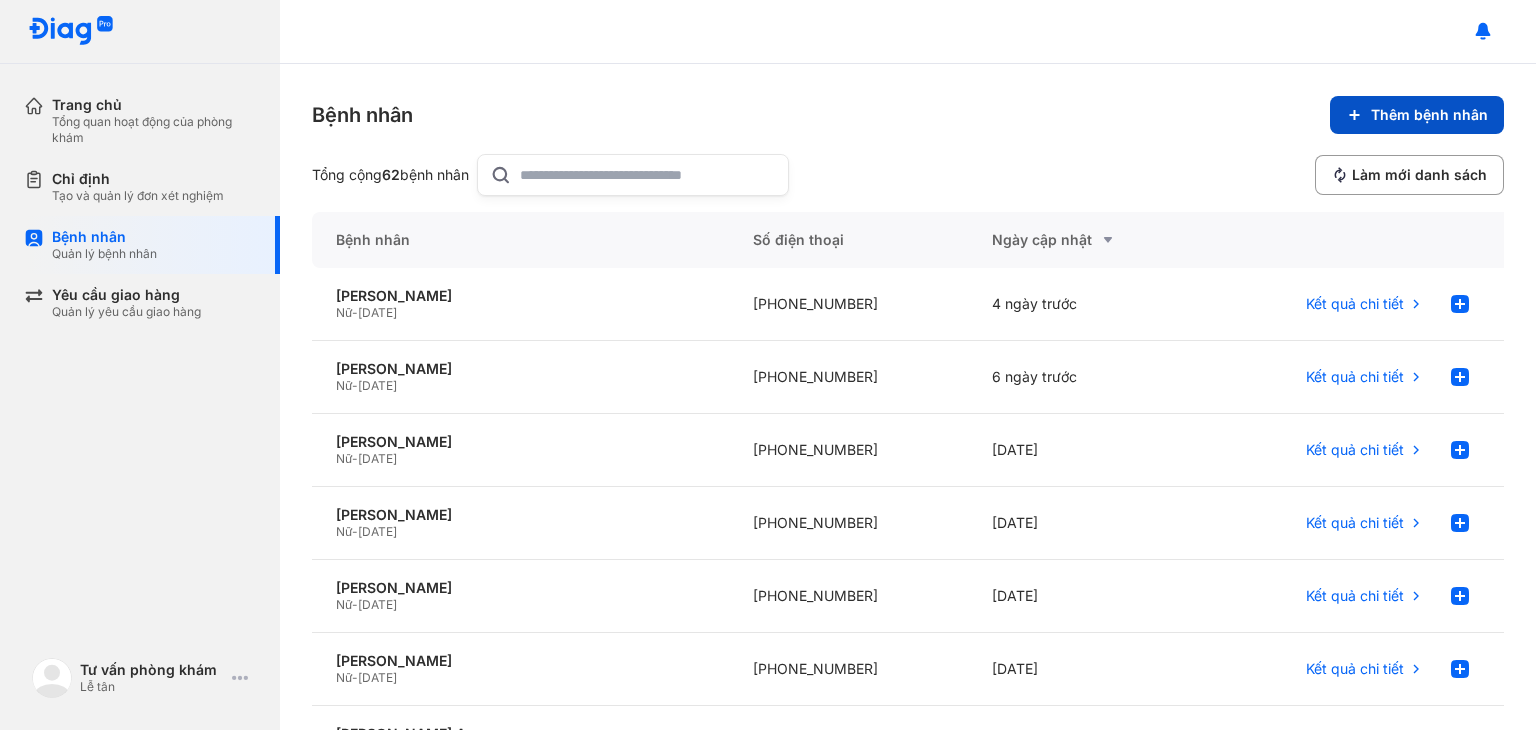 click on "Thêm bệnh nhân" 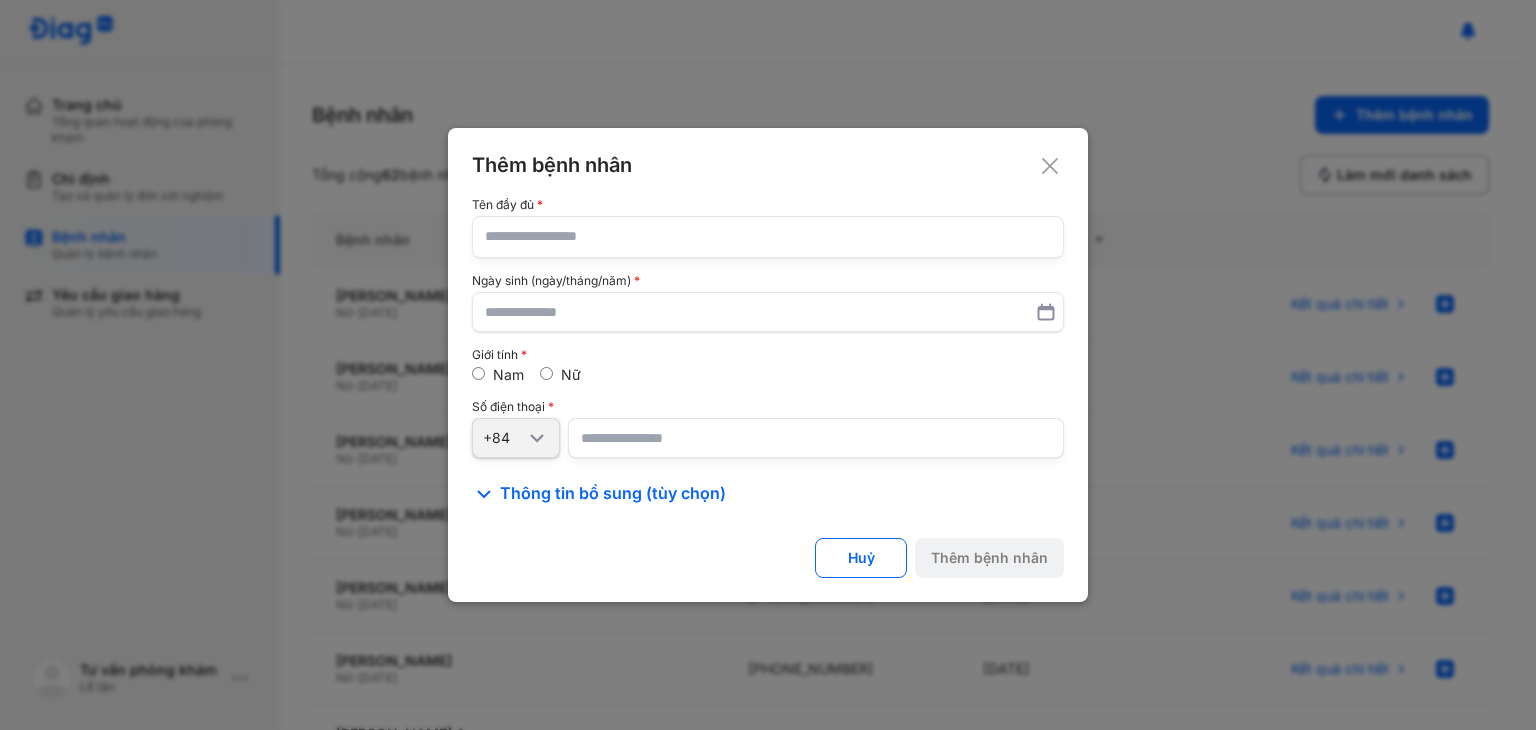 click 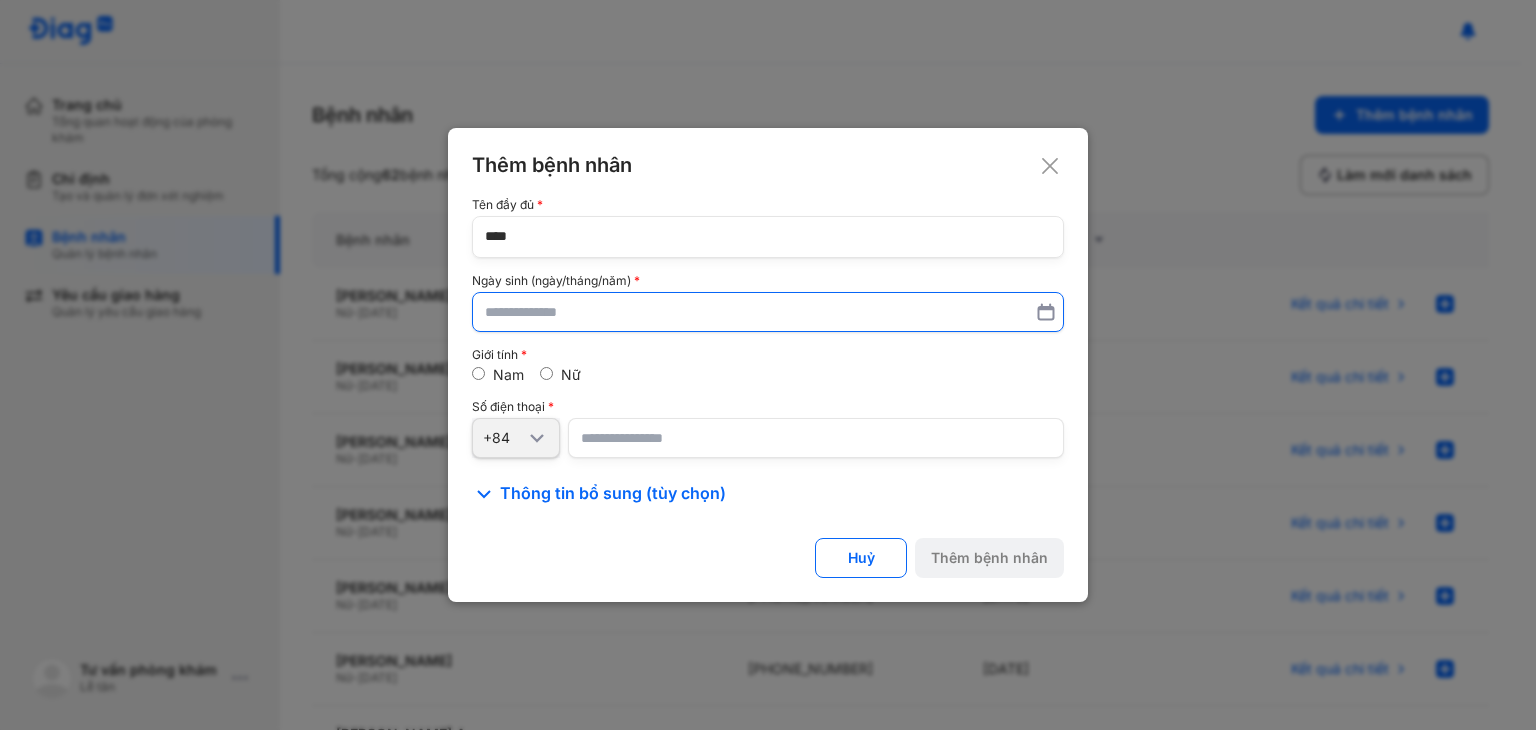 type on "****" 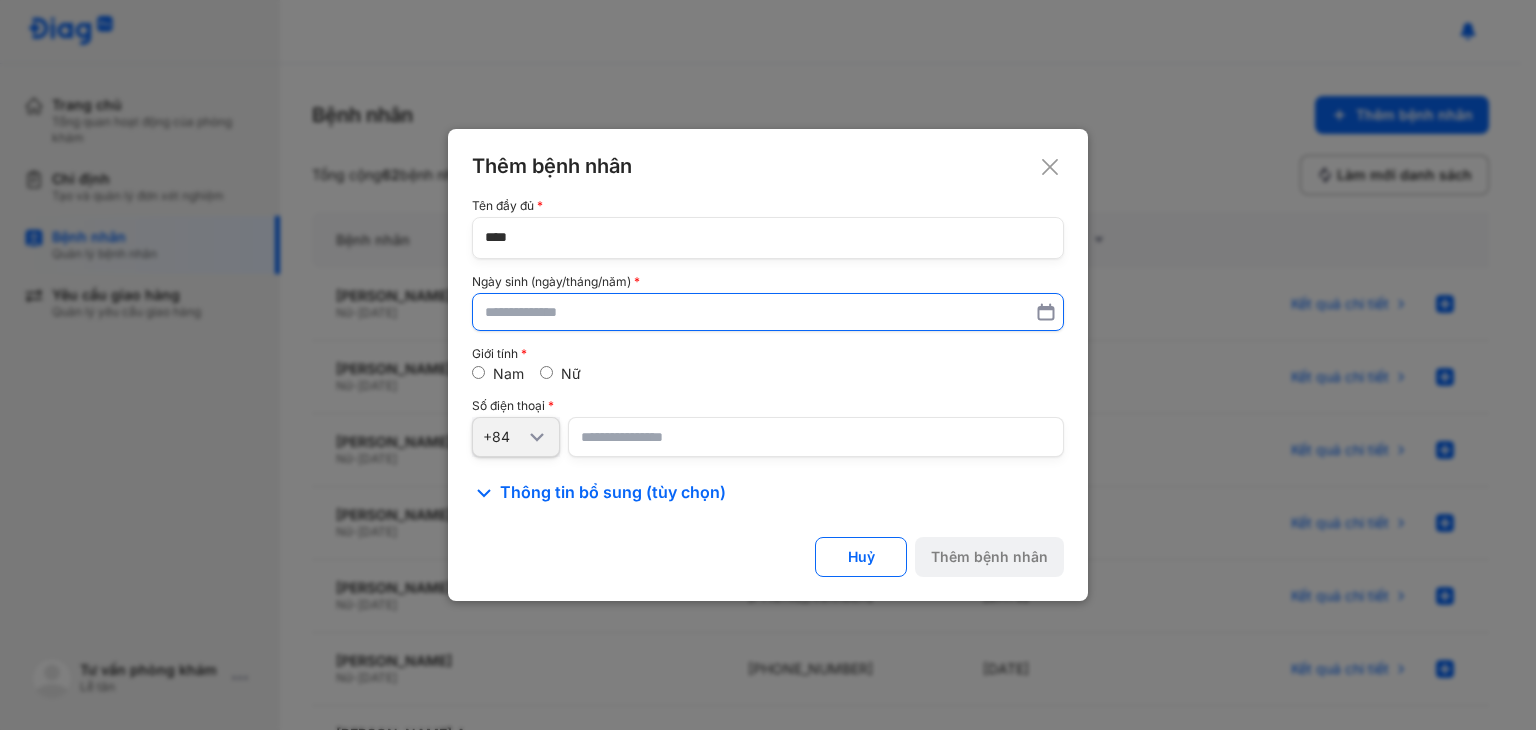 click at bounding box center (768, 312) 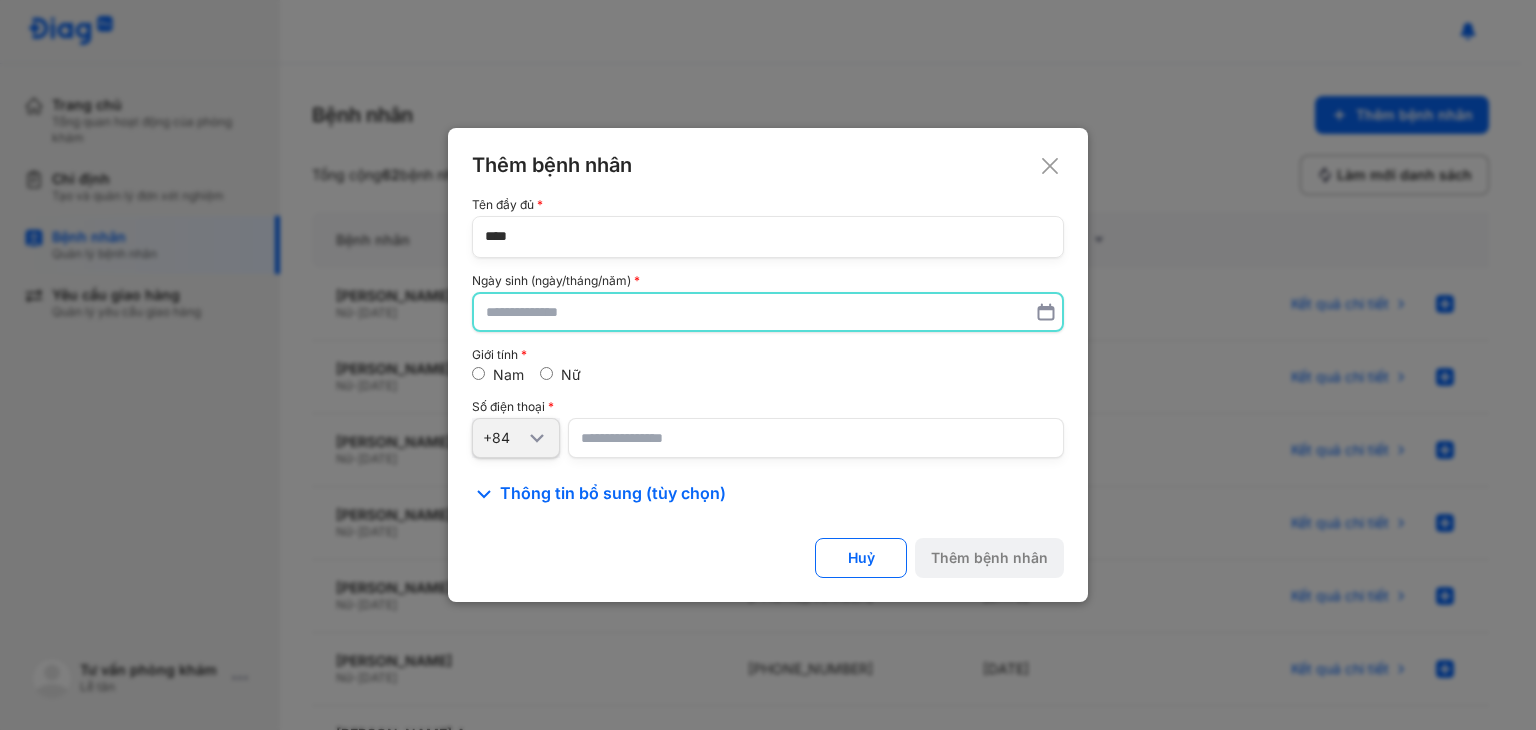 paste on "**********" 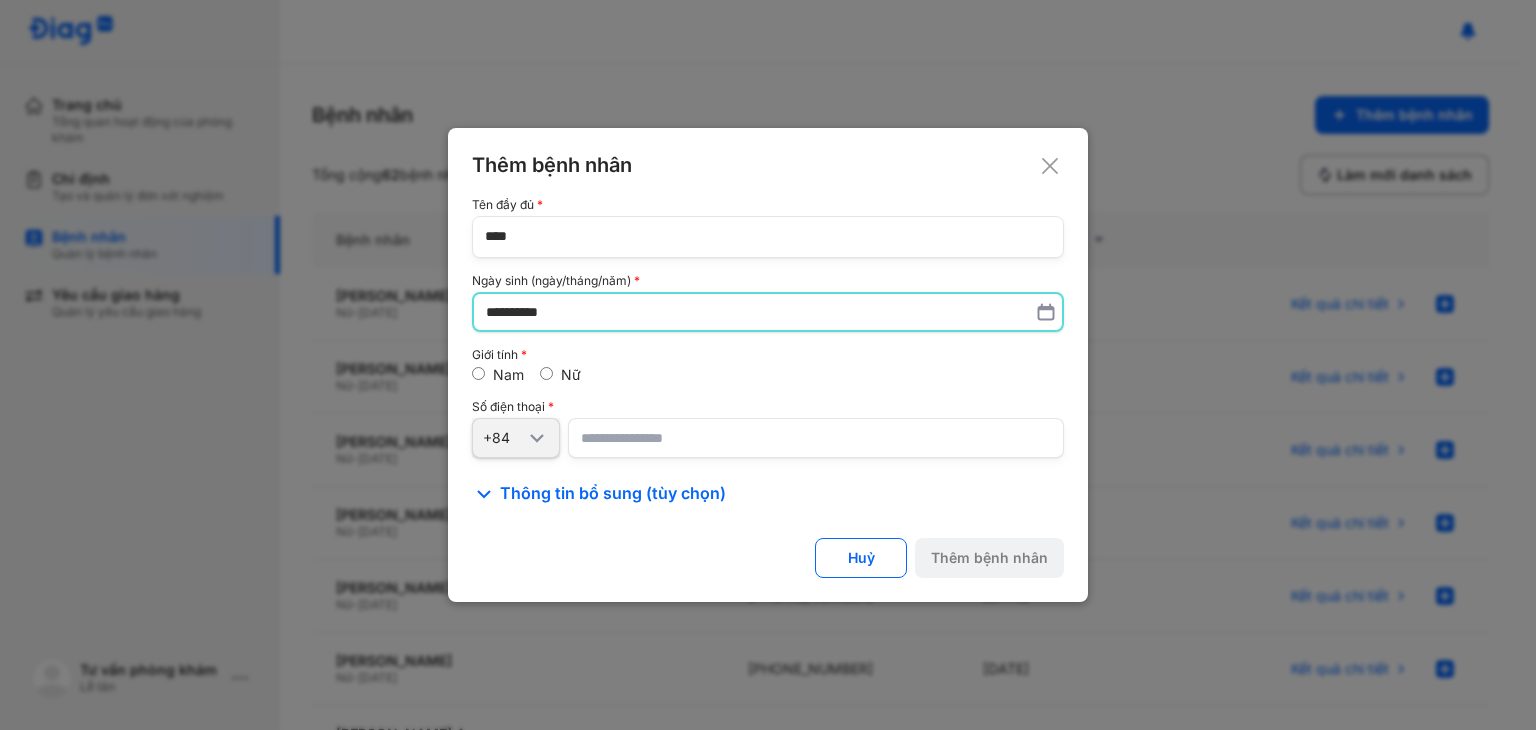 type on "**********" 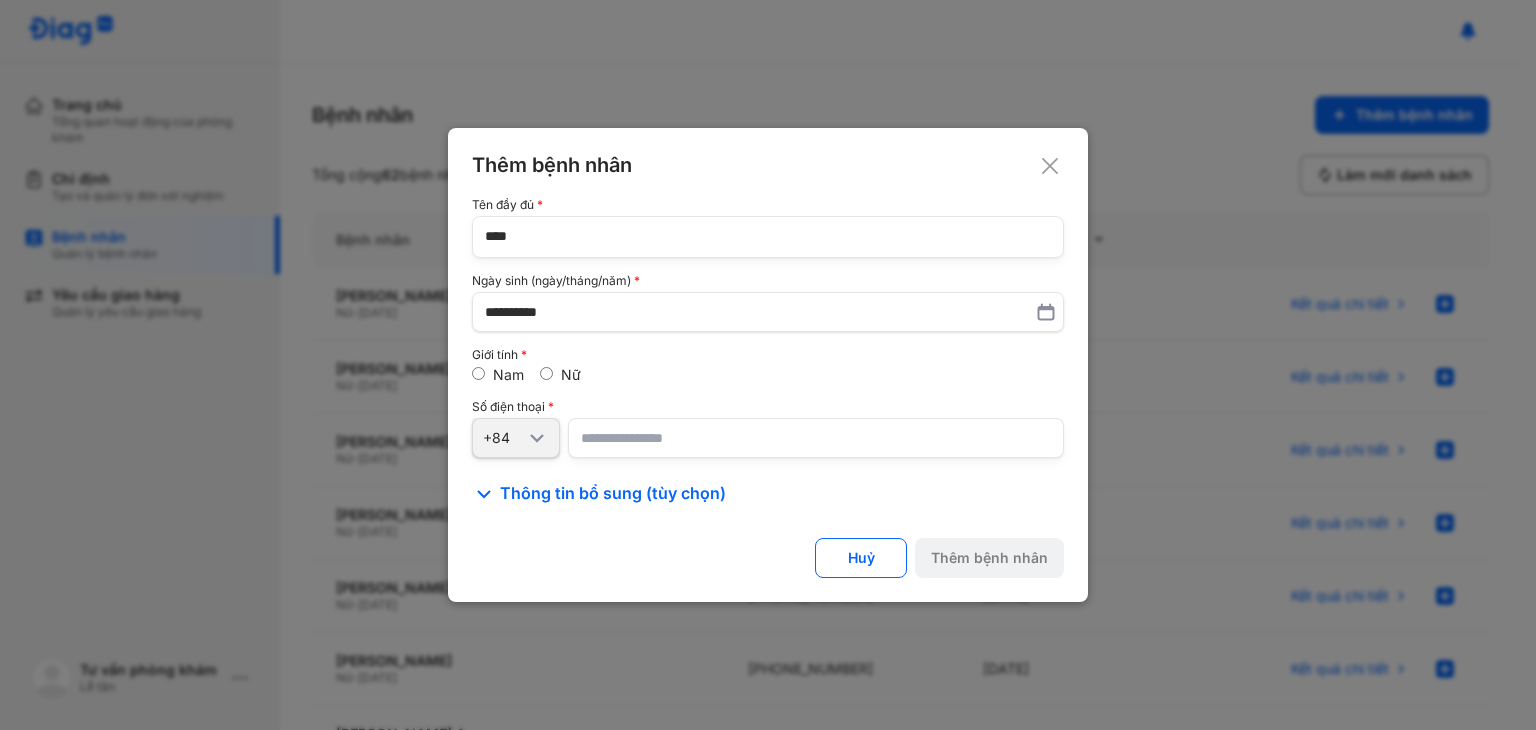 click at bounding box center [816, 438] 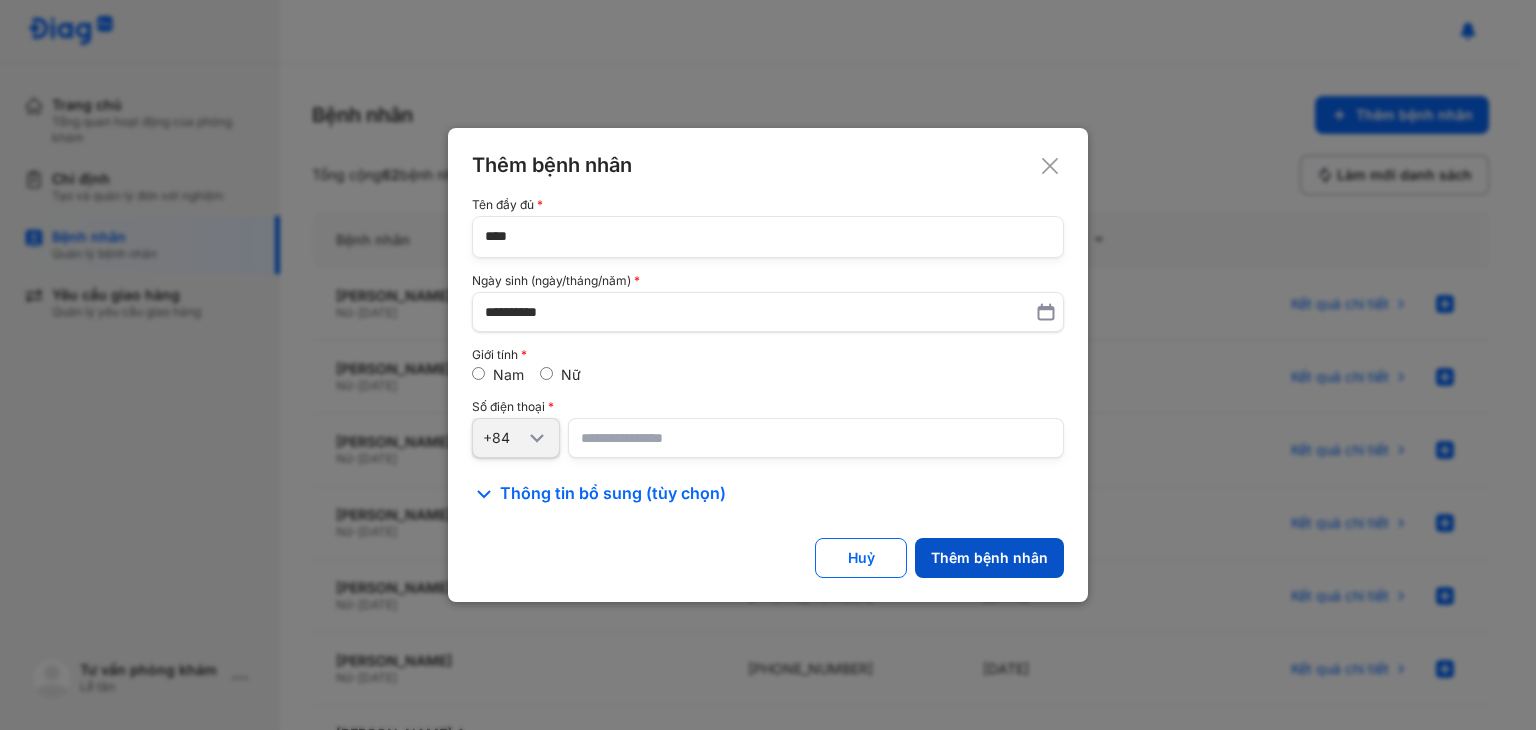 type on "**********" 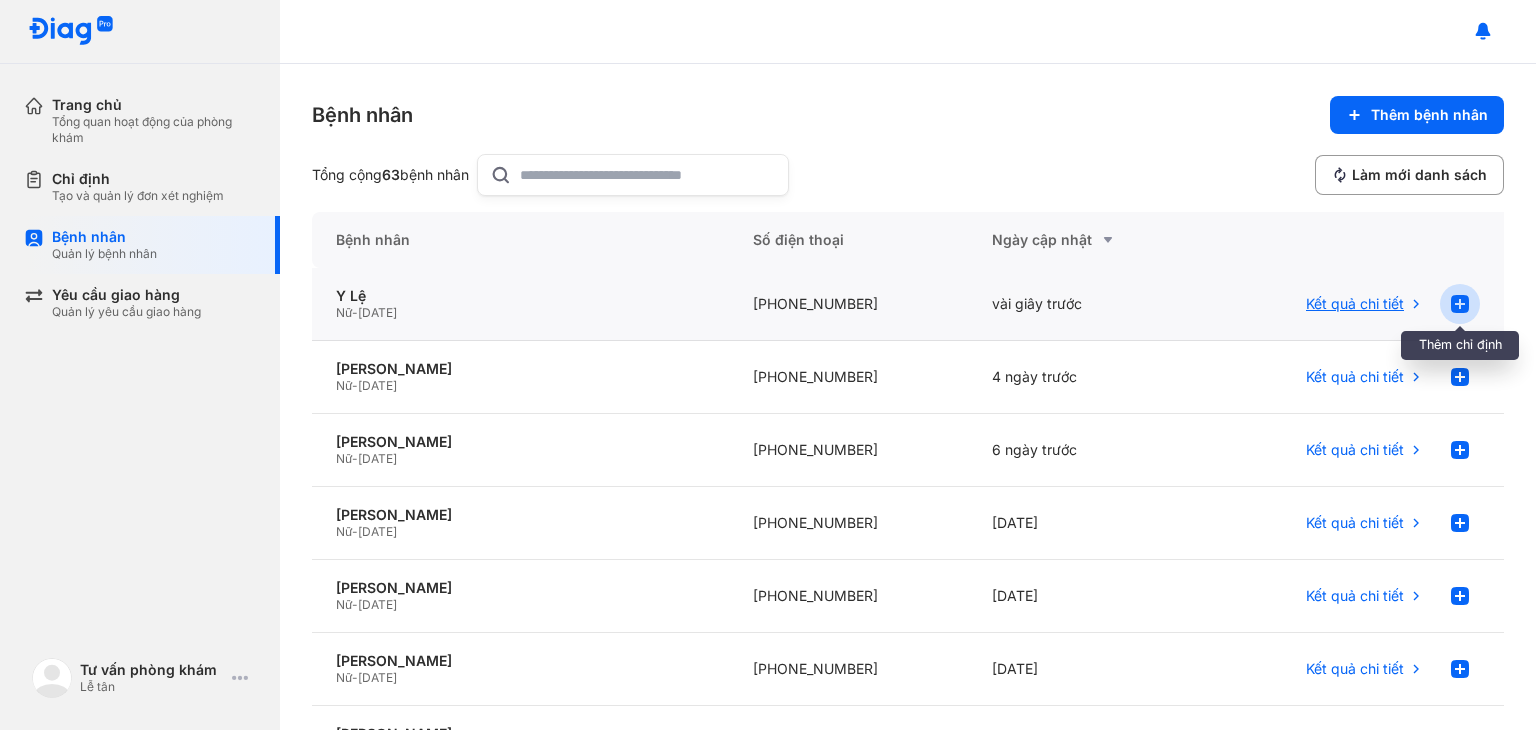 click 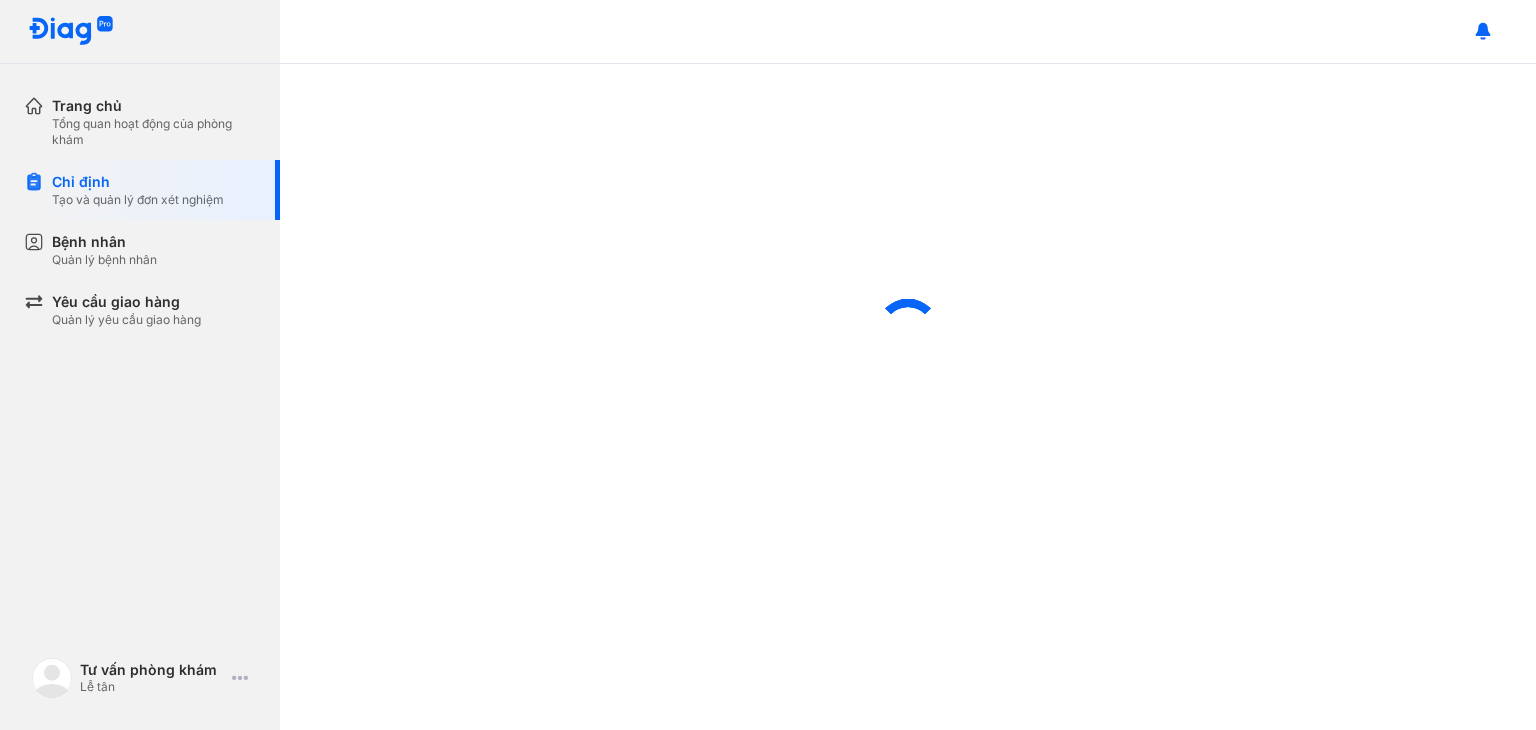 scroll, scrollTop: 0, scrollLeft: 0, axis: both 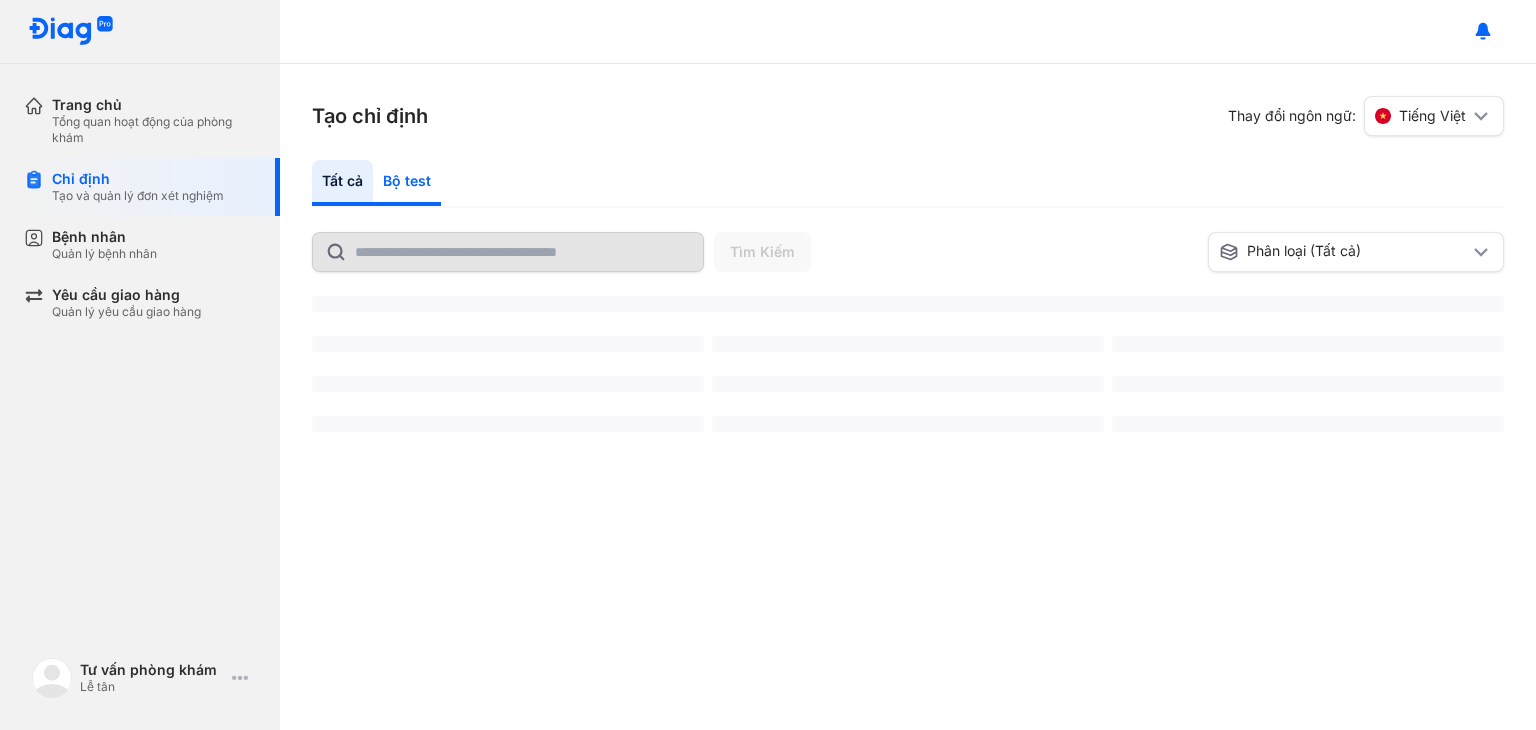 click on "Bộ test" 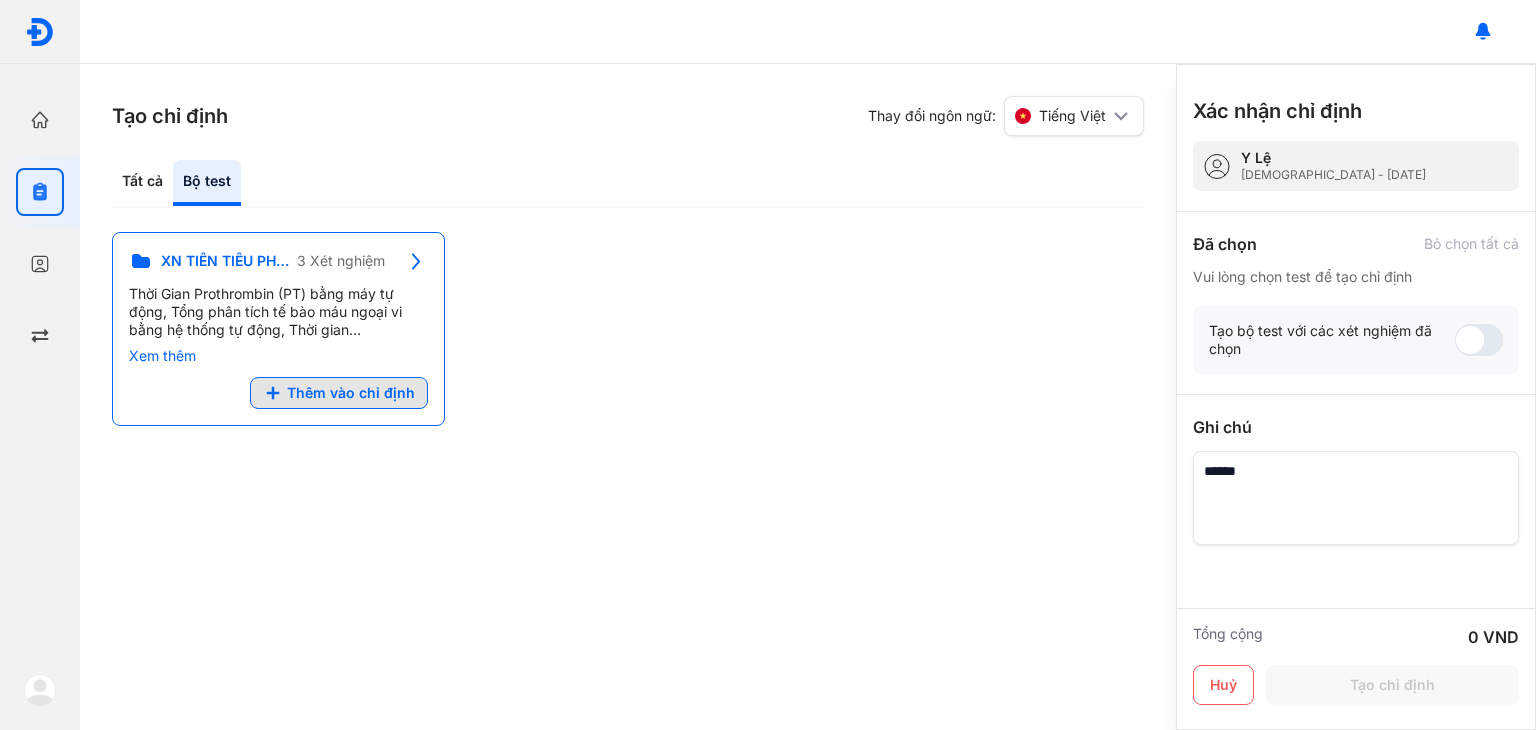 click on "Thêm vào chỉ định" 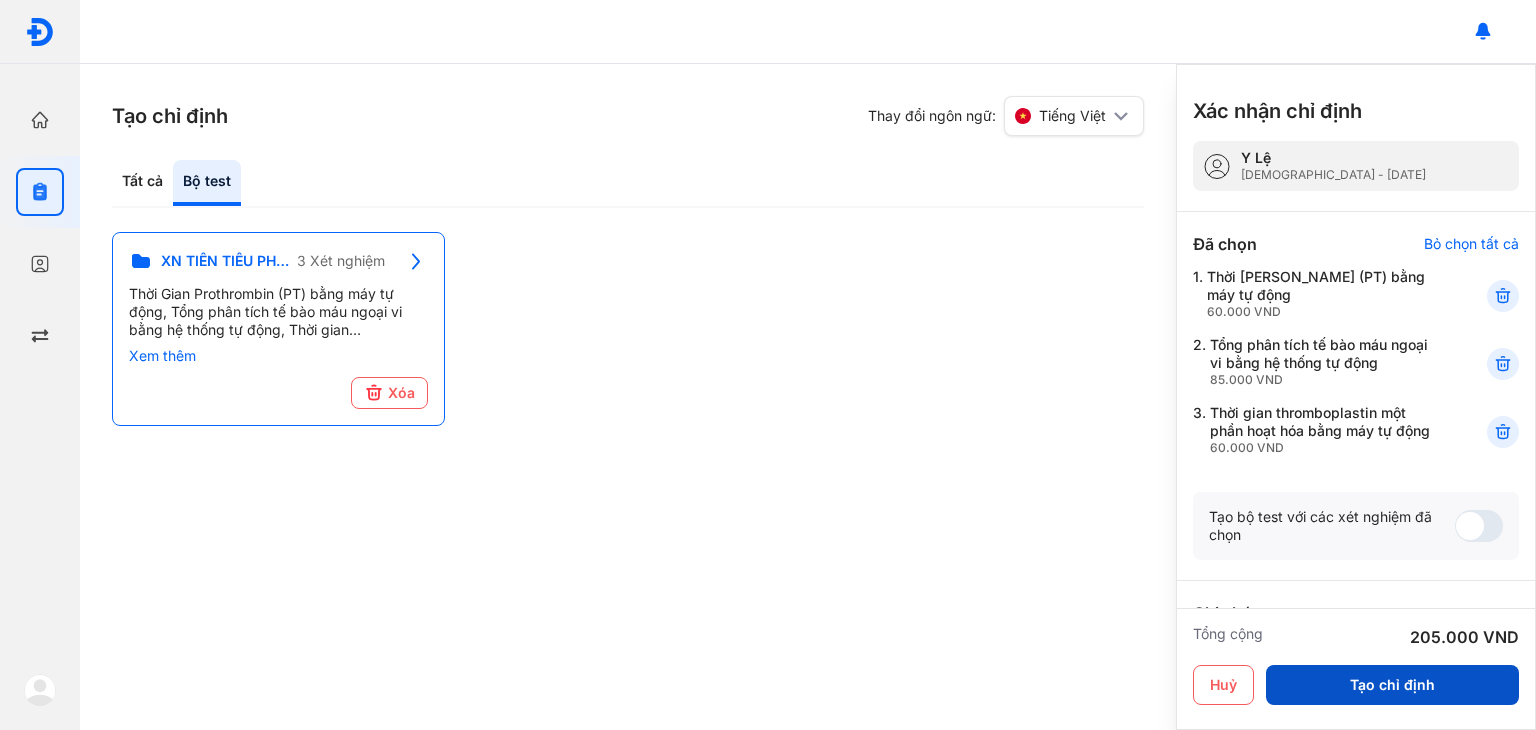 click on "Tạo chỉ định" at bounding box center (1392, 685) 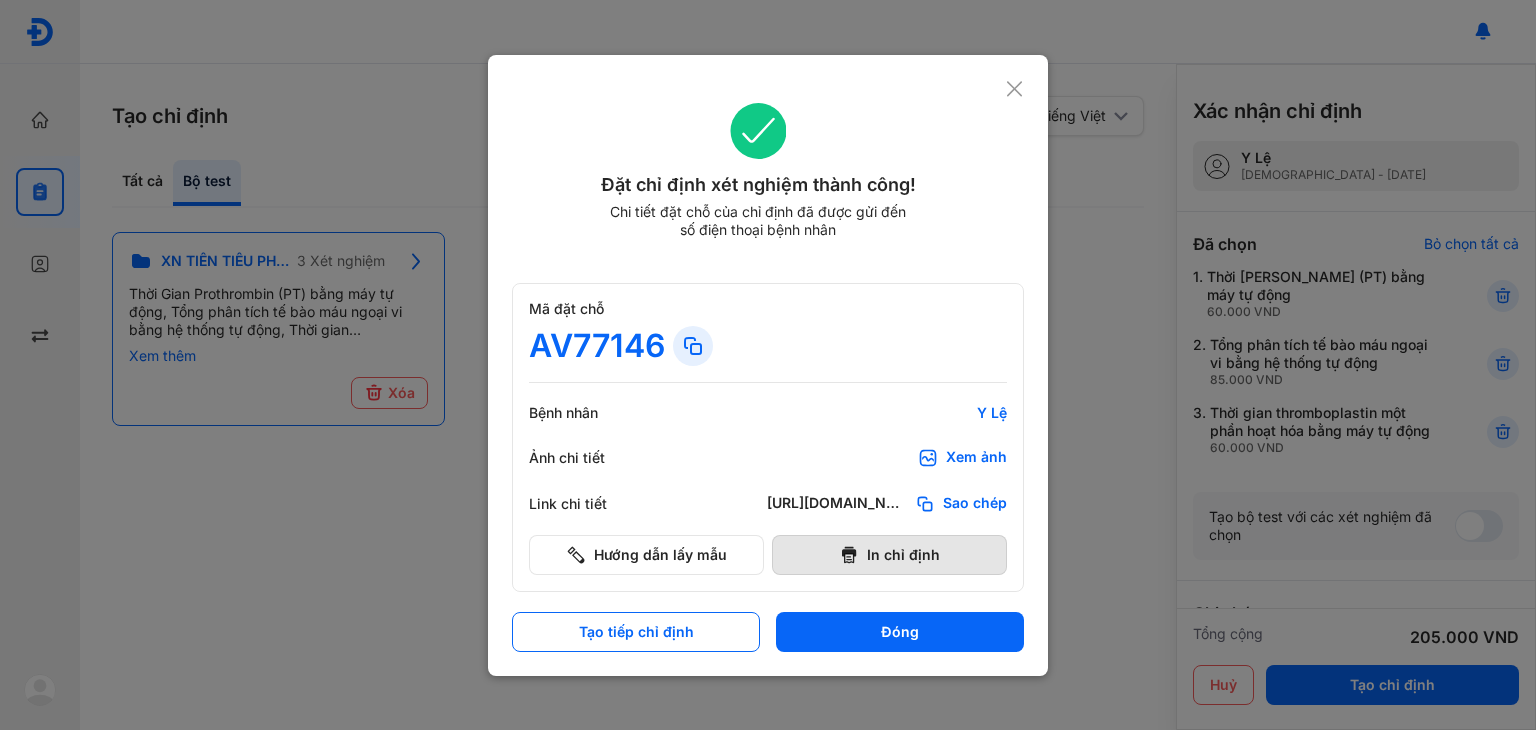 click on "In chỉ định" at bounding box center [889, 555] 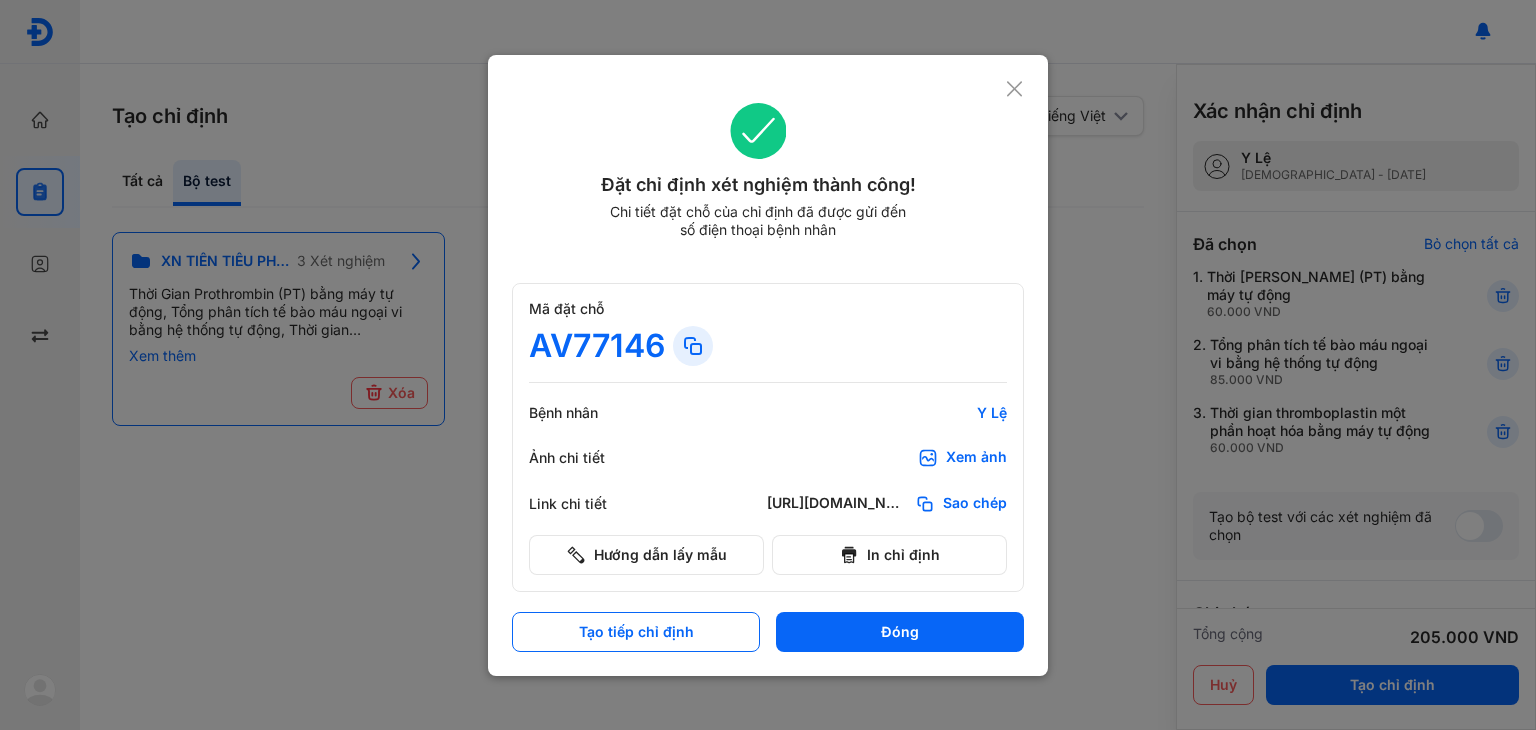 scroll, scrollTop: 0, scrollLeft: 0, axis: both 